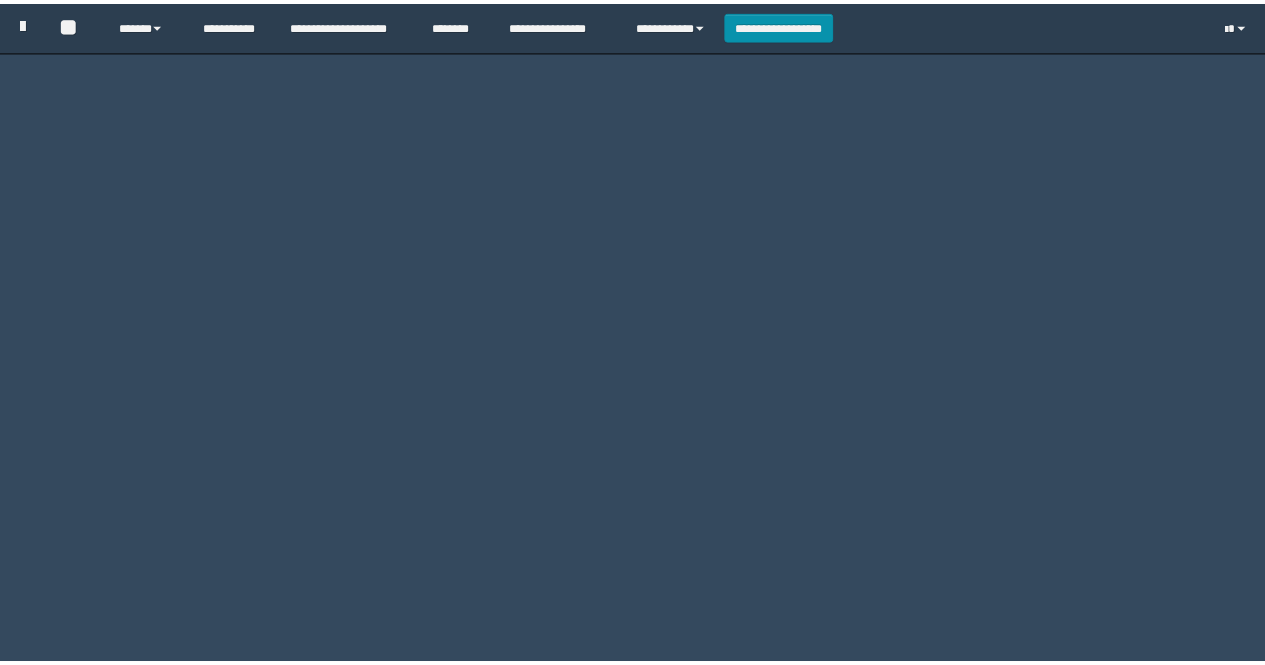 scroll, scrollTop: 0, scrollLeft: 0, axis: both 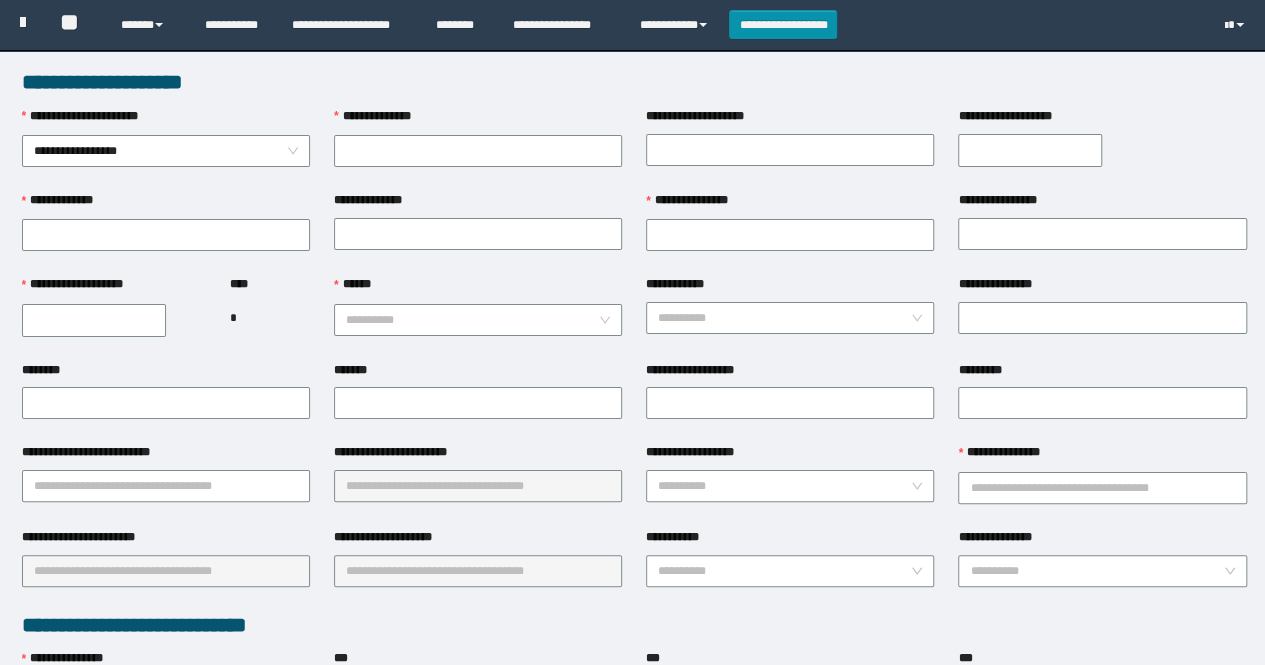 type on "**********" 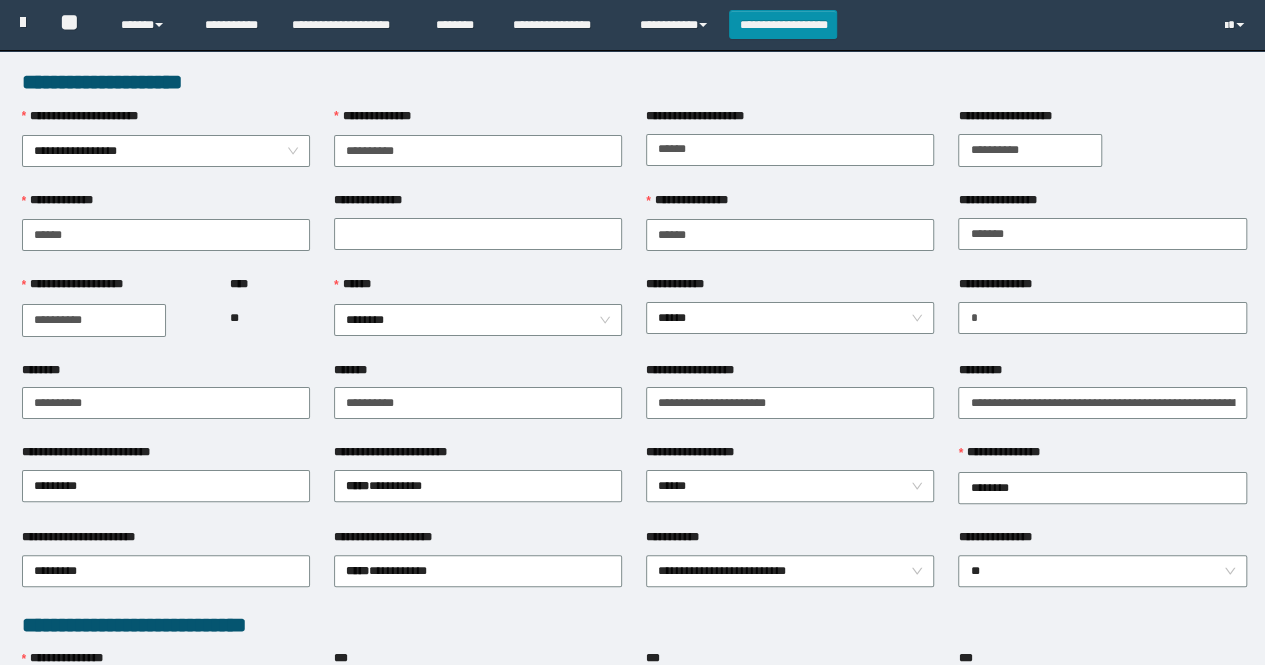 scroll, scrollTop: 0, scrollLeft: 0, axis: both 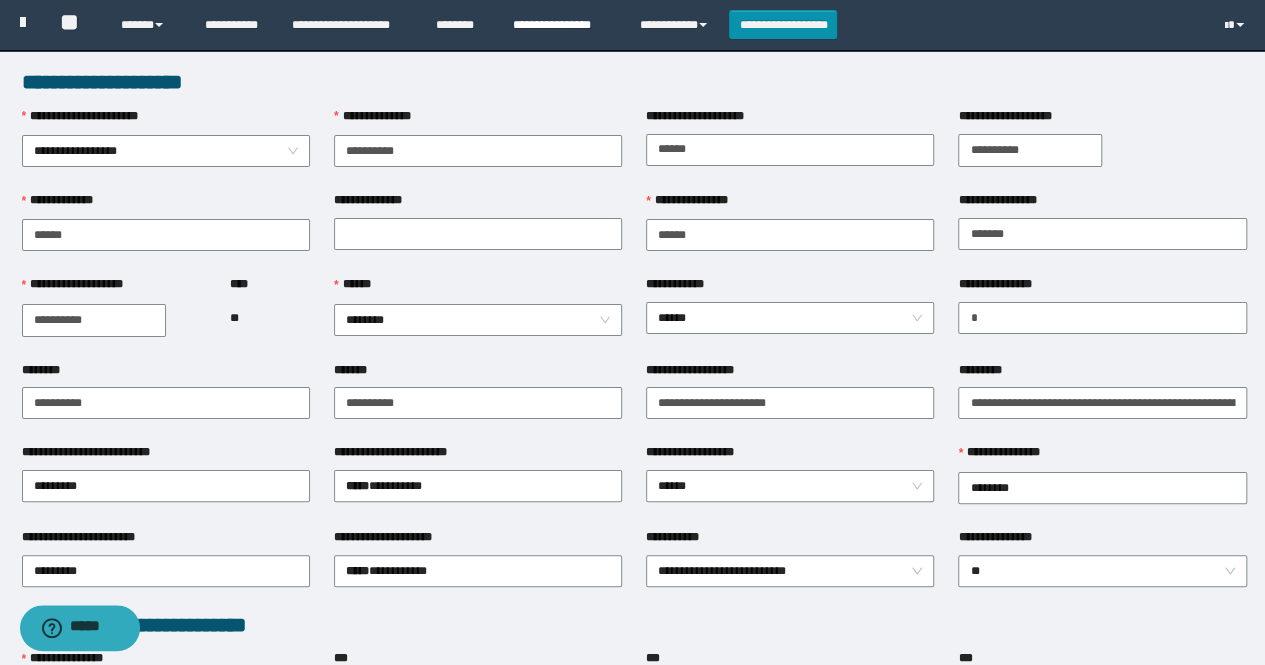 click on "**********" at bounding box center (561, 25) 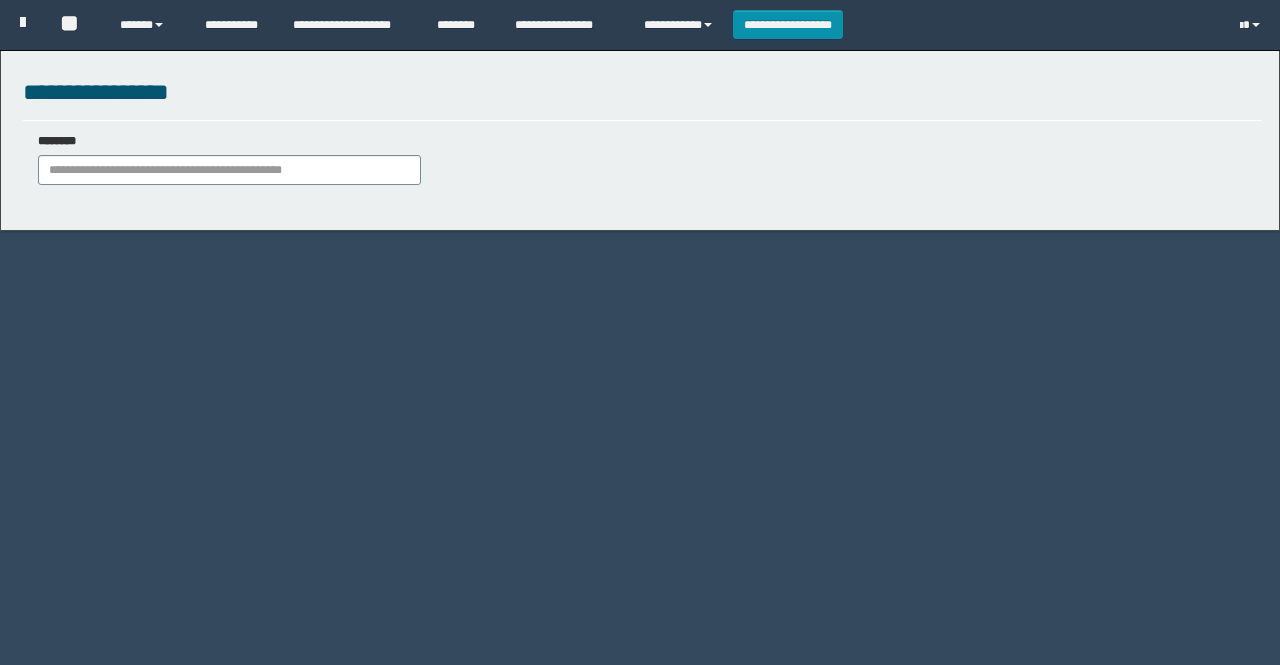 scroll, scrollTop: 0, scrollLeft: 0, axis: both 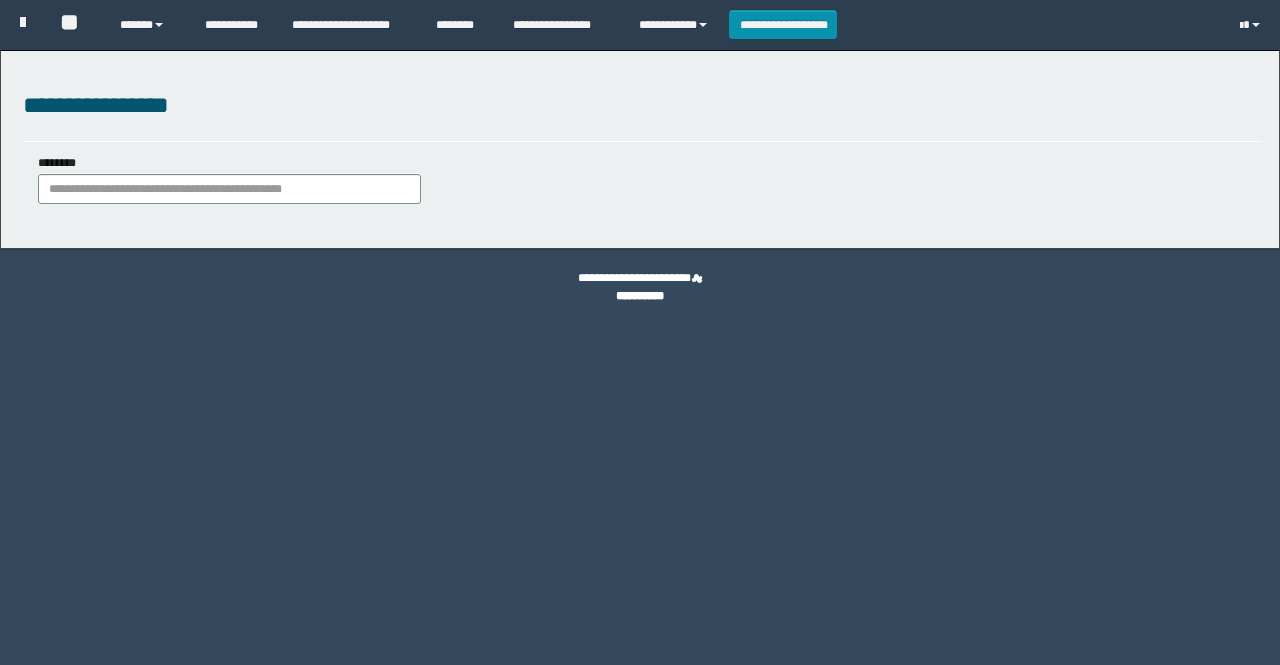 click on "********" at bounding box center (229, 178) 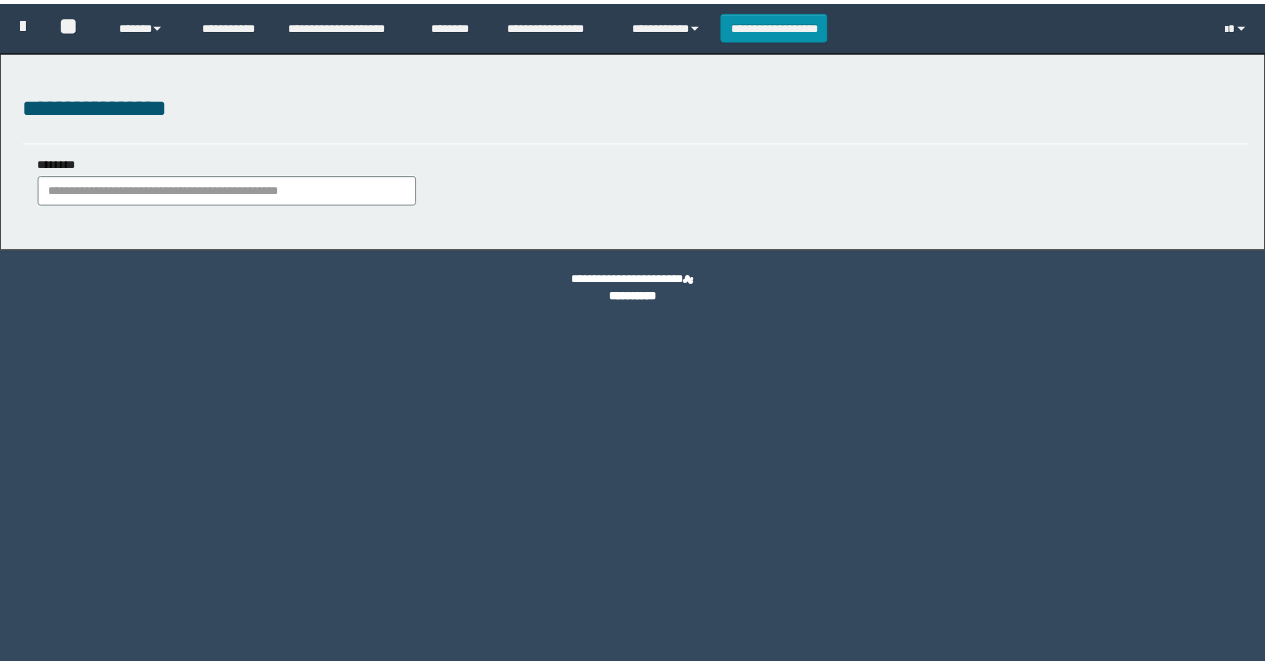 scroll, scrollTop: 0, scrollLeft: 0, axis: both 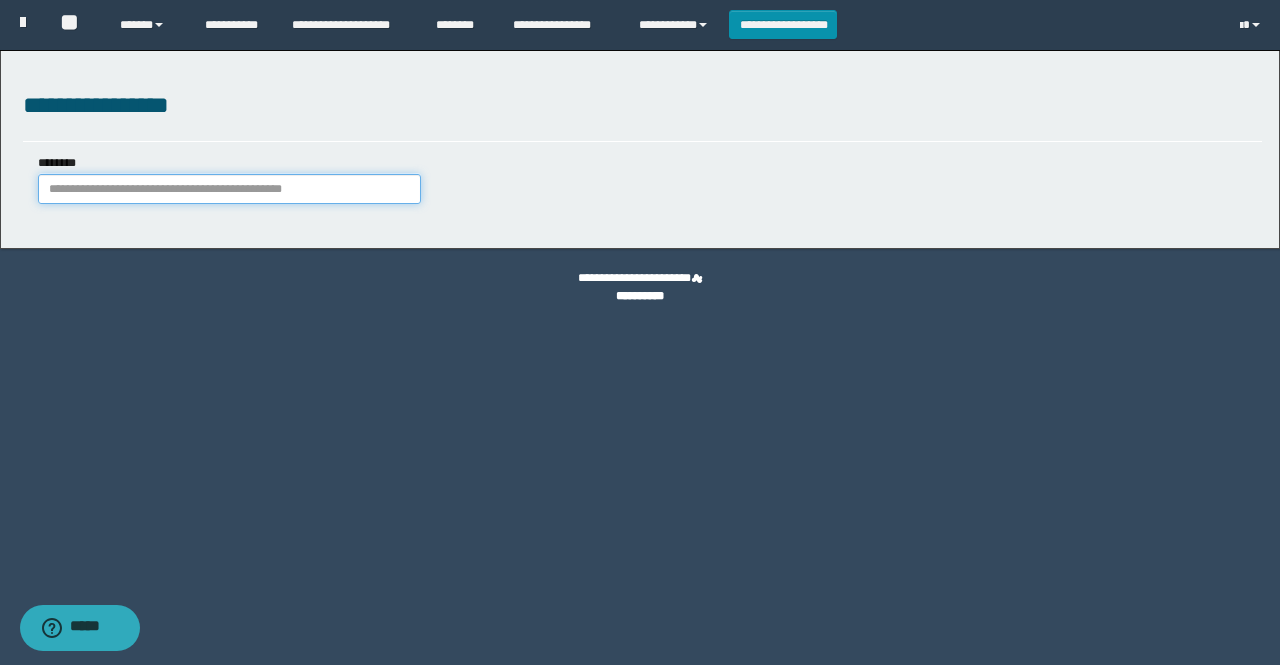 click on "********" at bounding box center [229, 189] 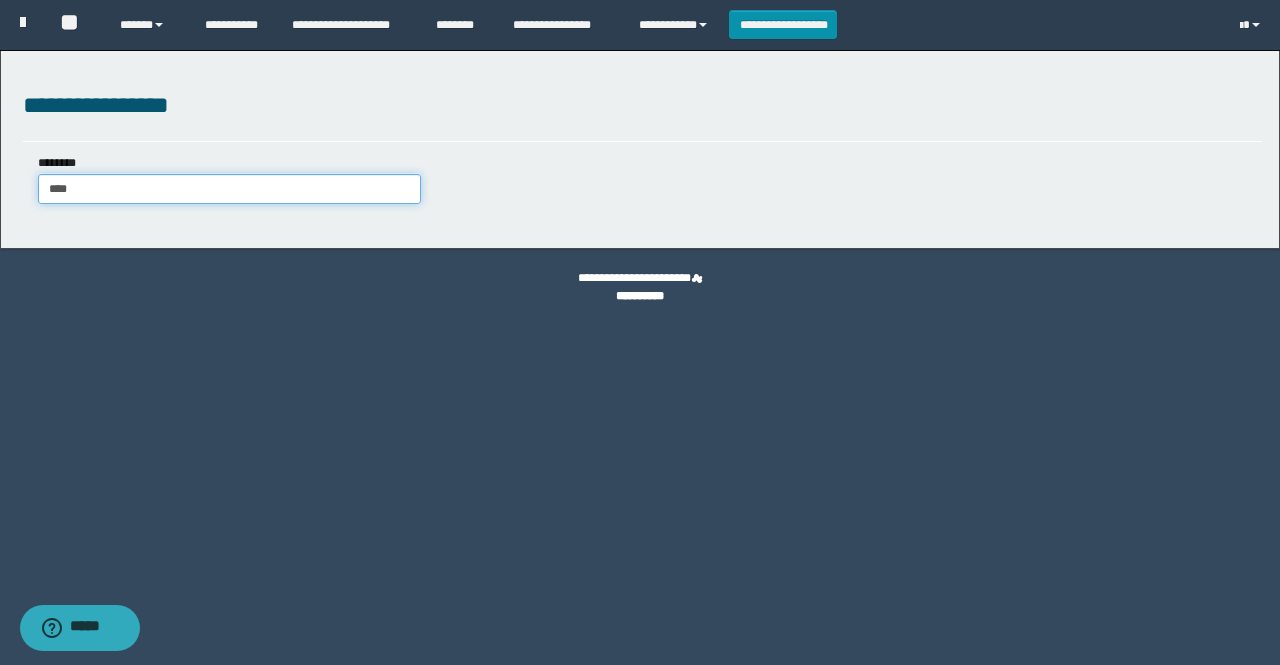 type on "*****" 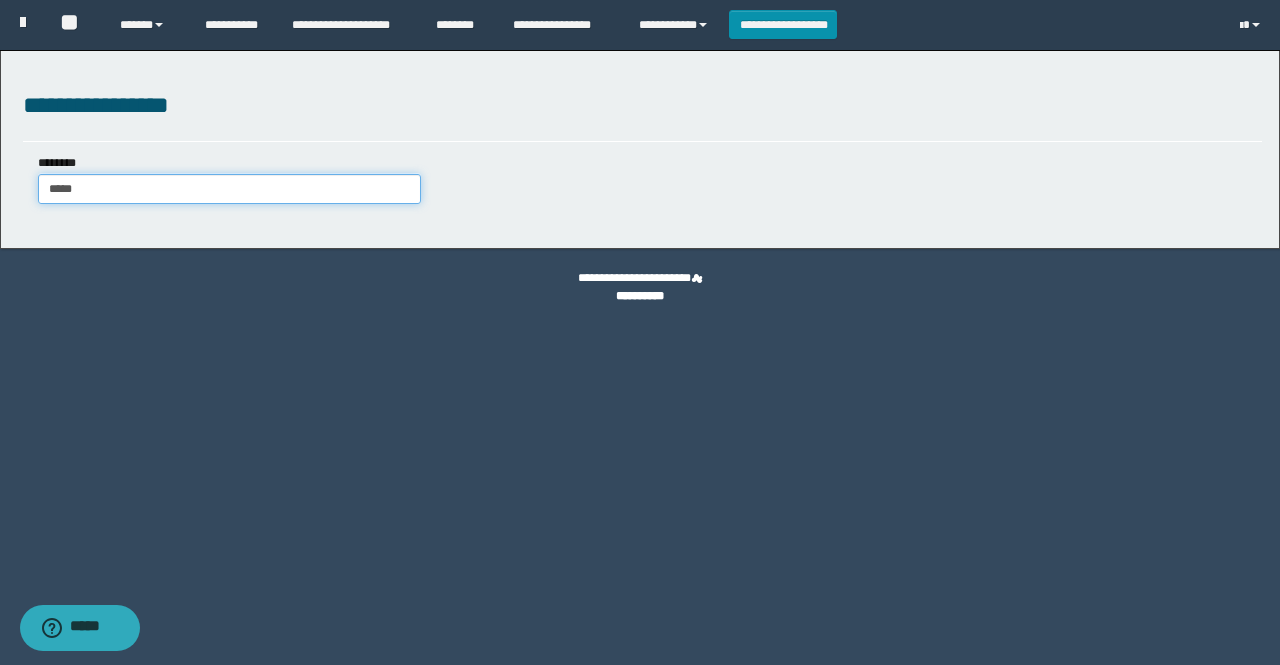 type on "*****" 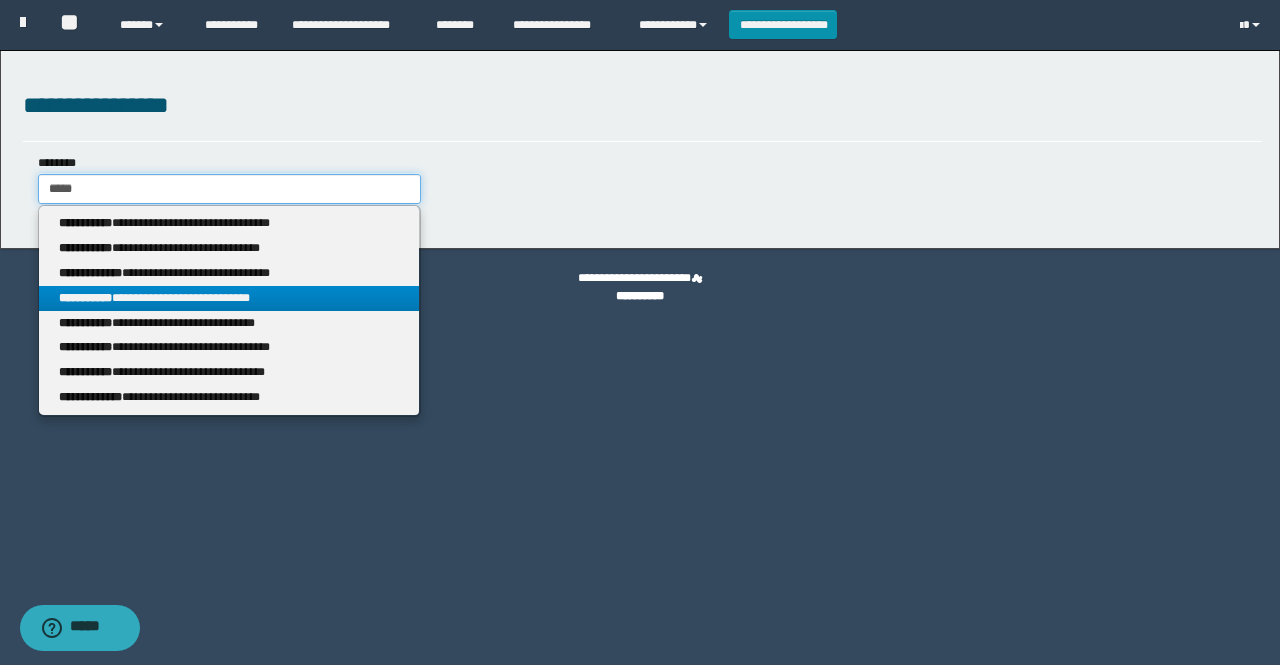 type on "*****" 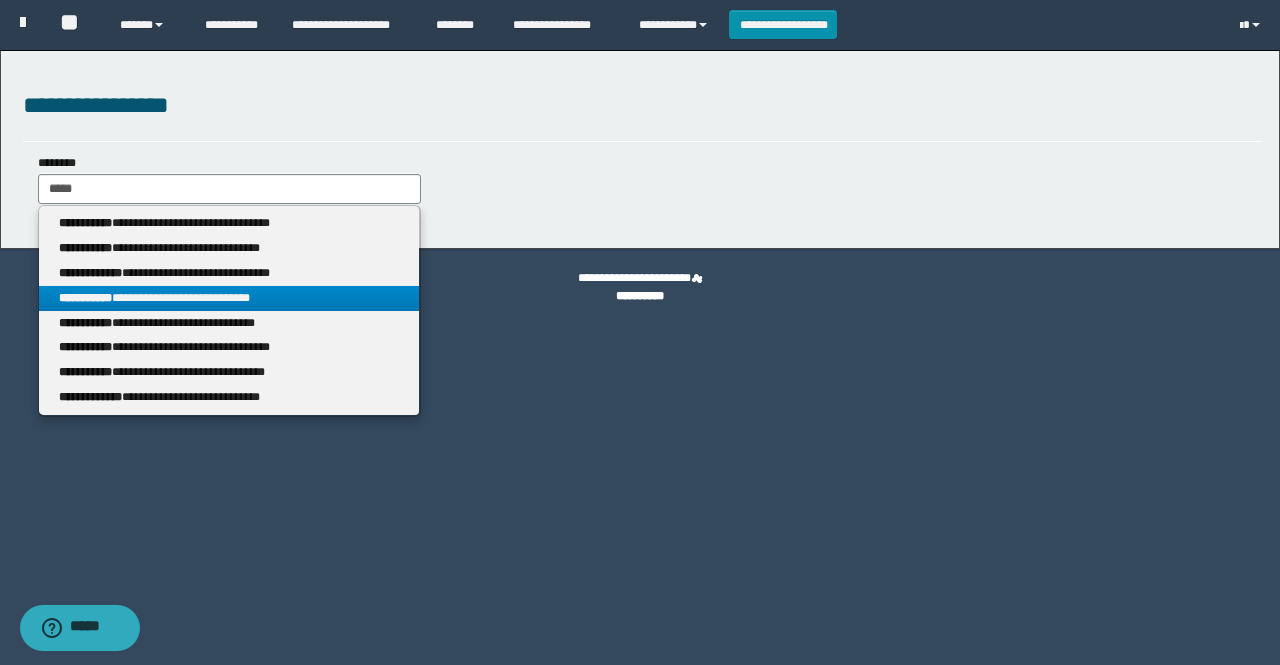 click on "**********" at bounding box center [229, 298] 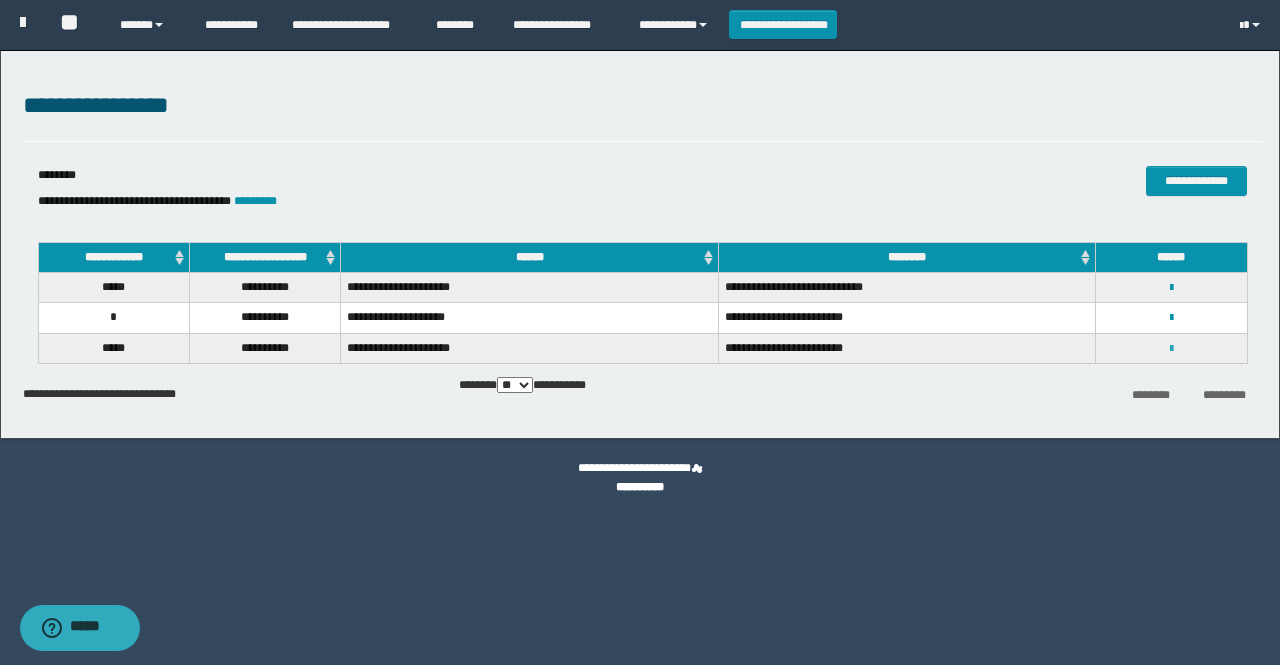 click at bounding box center (1171, 349) 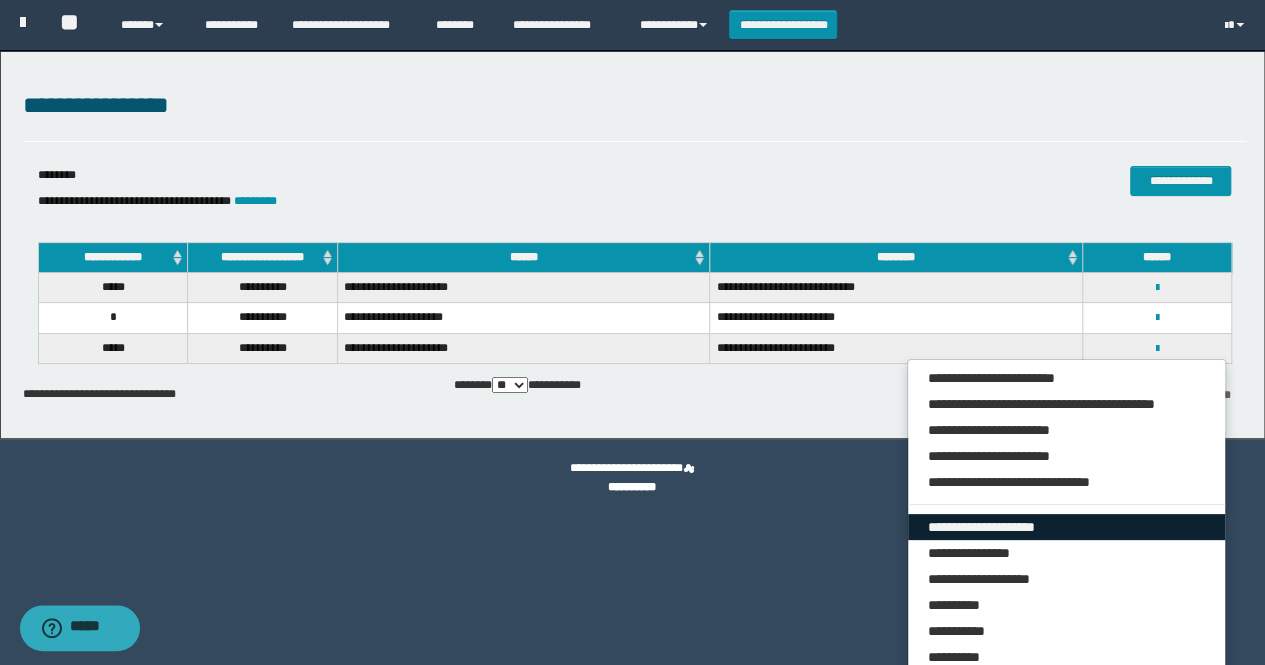 click on "**********" at bounding box center (1067, 527) 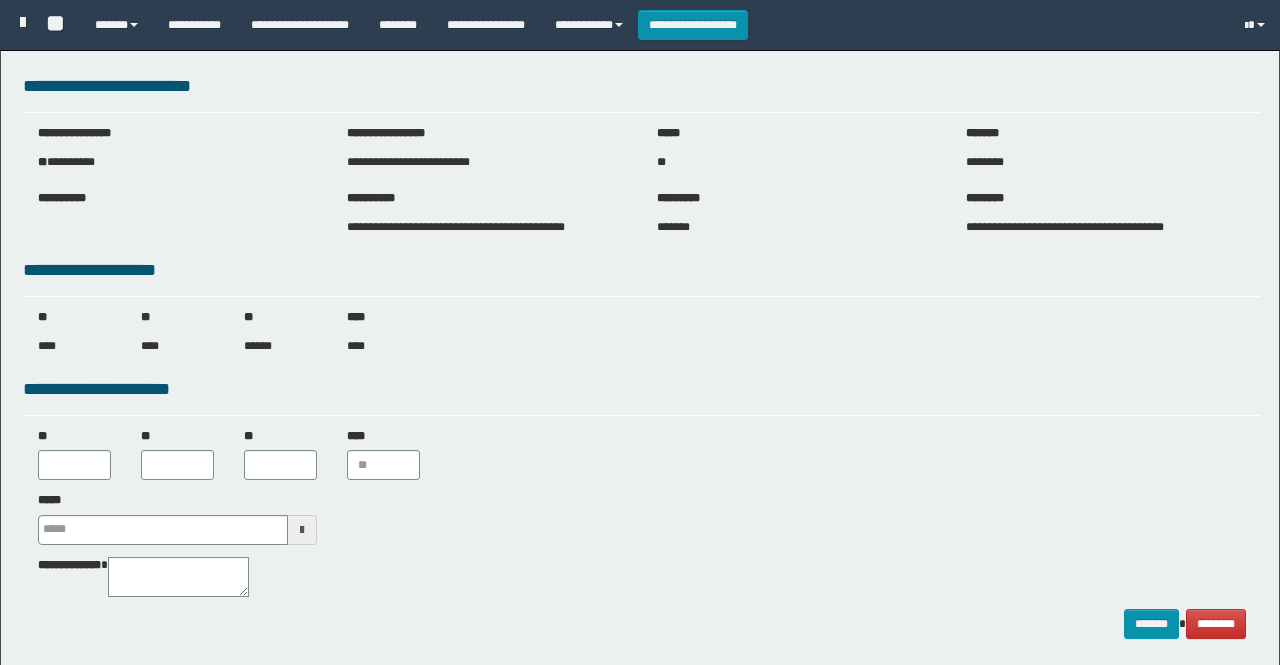 type 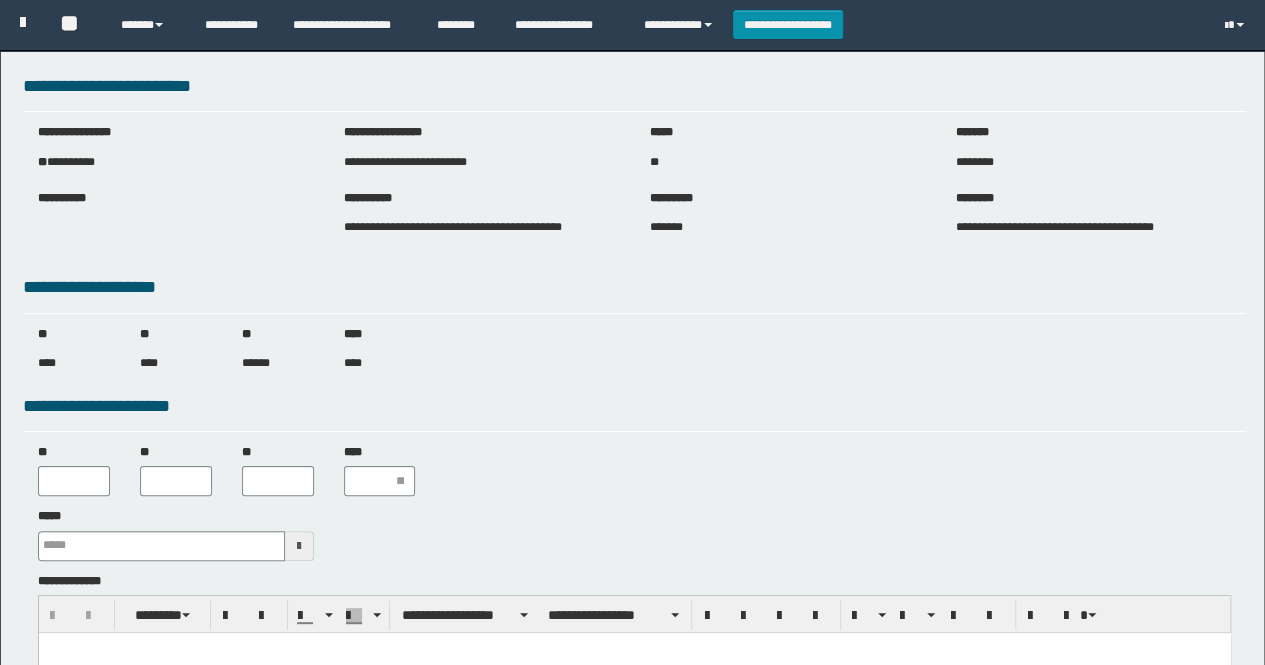 scroll, scrollTop: 0, scrollLeft: 0, axis: both 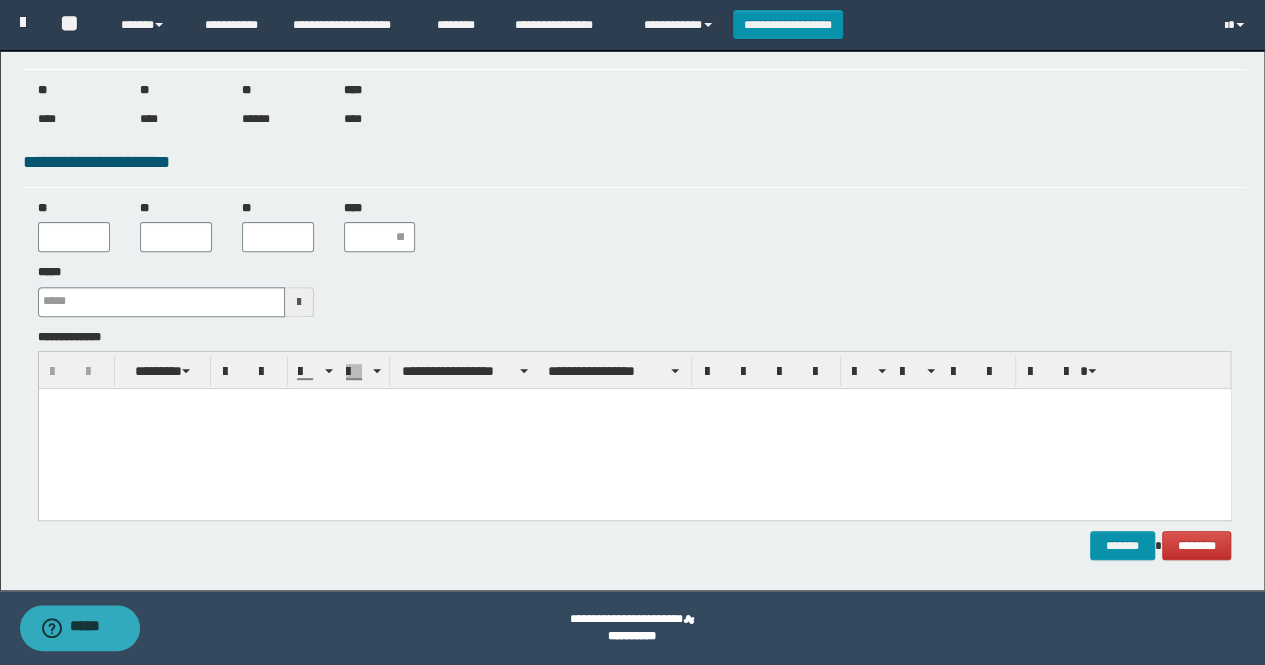 click at bounding box center [634, 403] 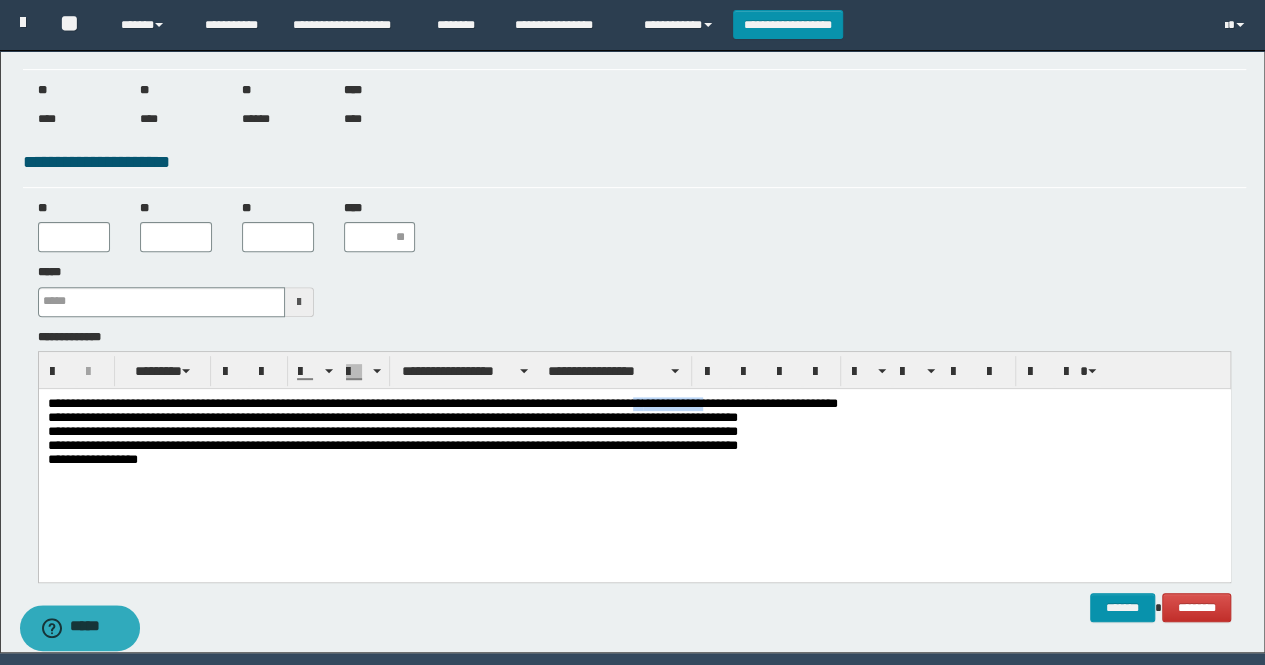 drag, startPoint x: 761, startPoint y: 402, endPoint x: 685, endPoint y: 406, distance: 76.105194 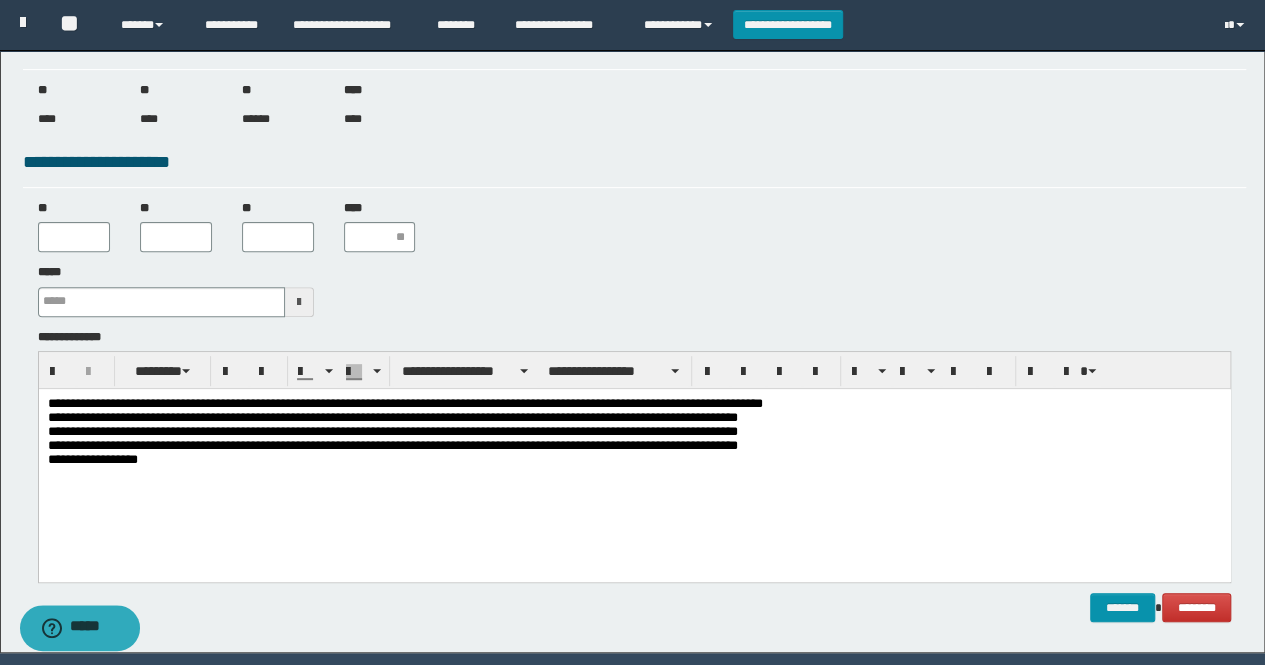 click on "**********" at bounding box center (634, 459) 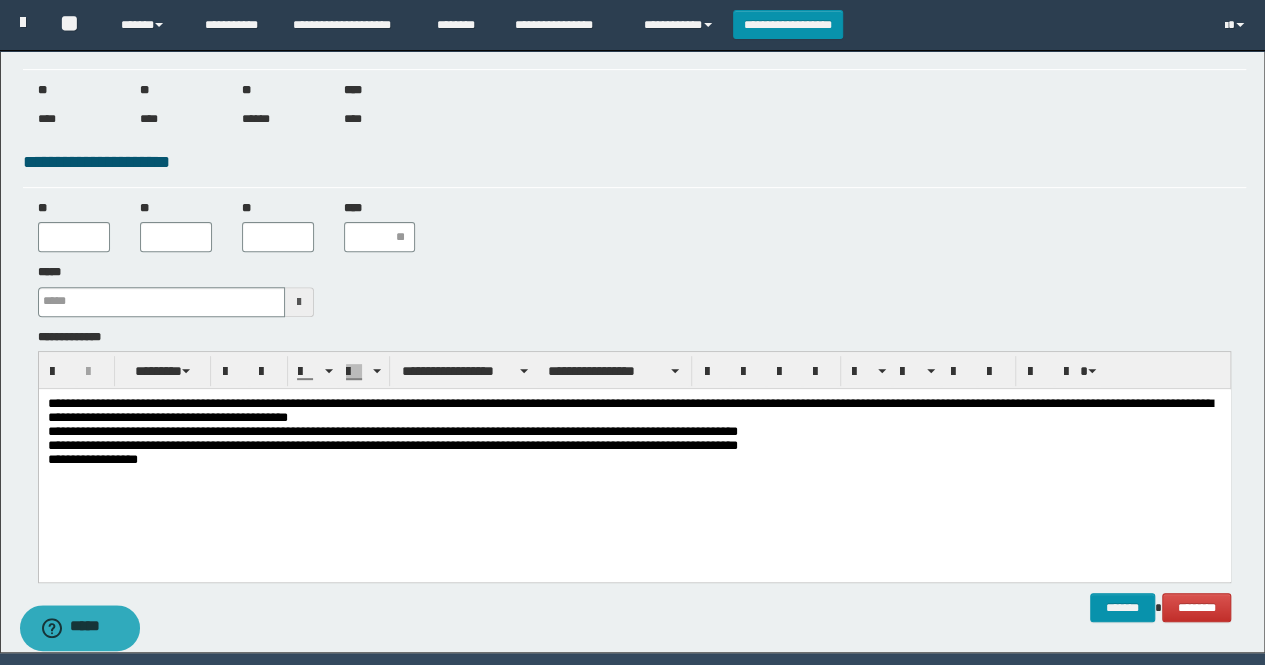 click on "**********" at bounding box center [634, 434] 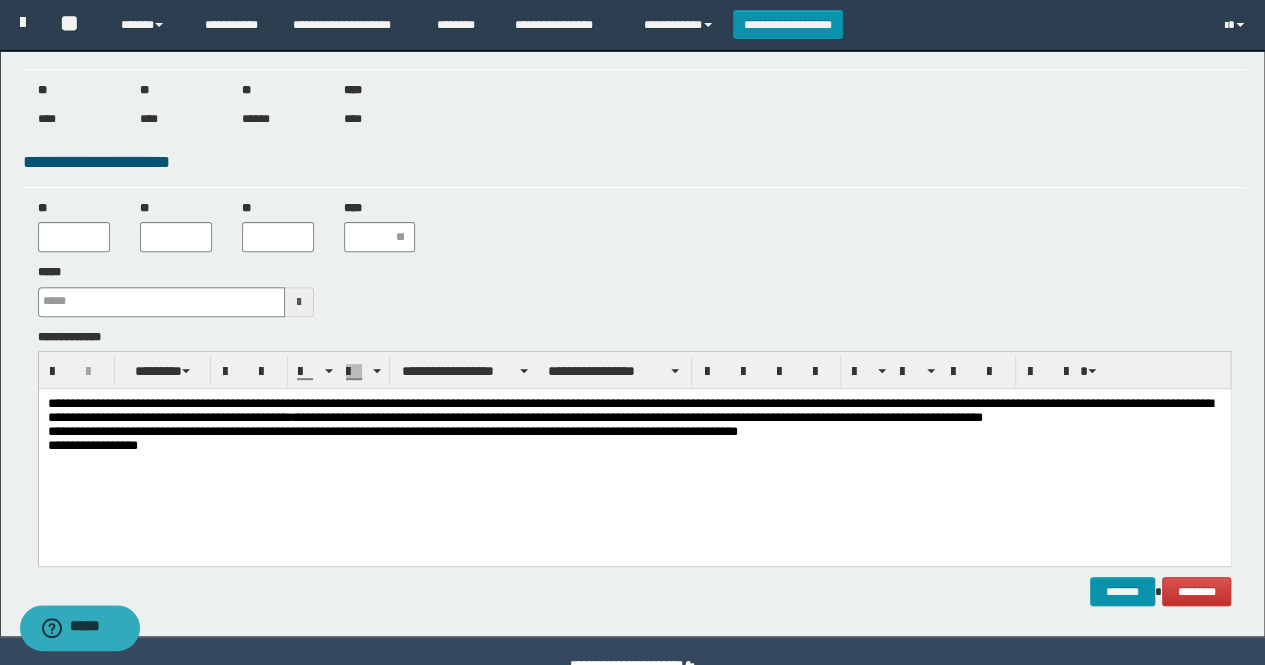 click on "**********" at bounding box center [634, 426] 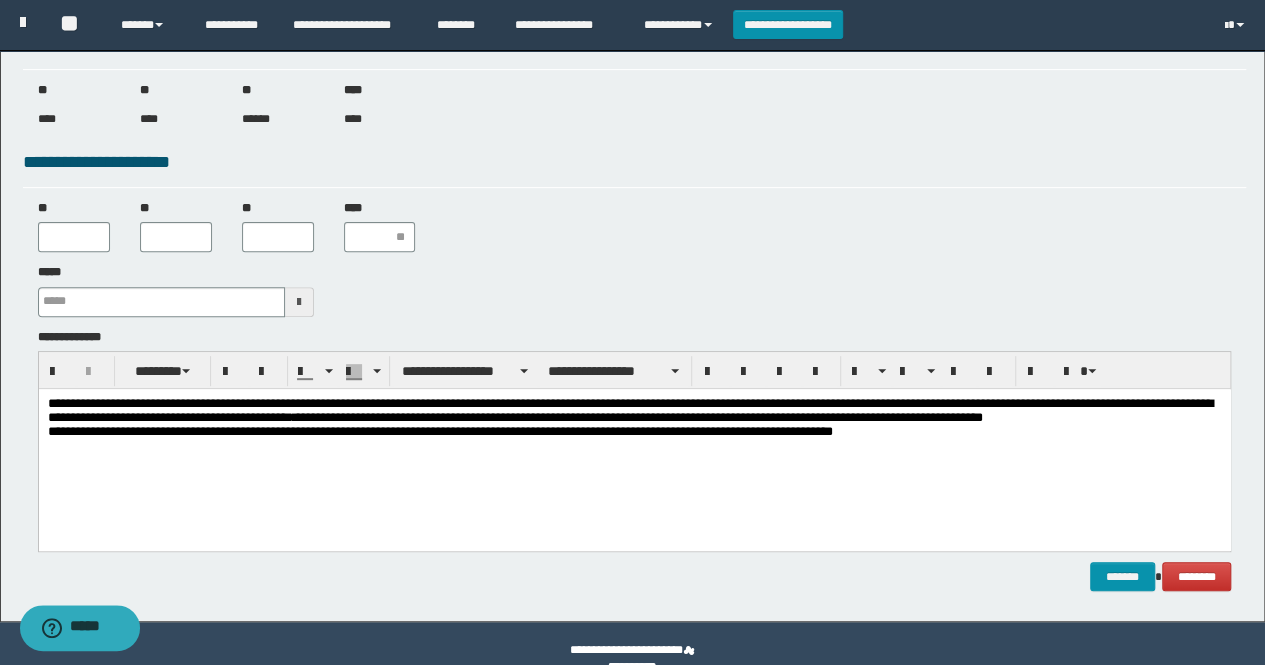 drag, startPoint x: 902, startPoint y: 439, endPoint x: 874, endPoint y: 445, distance: 28.635643 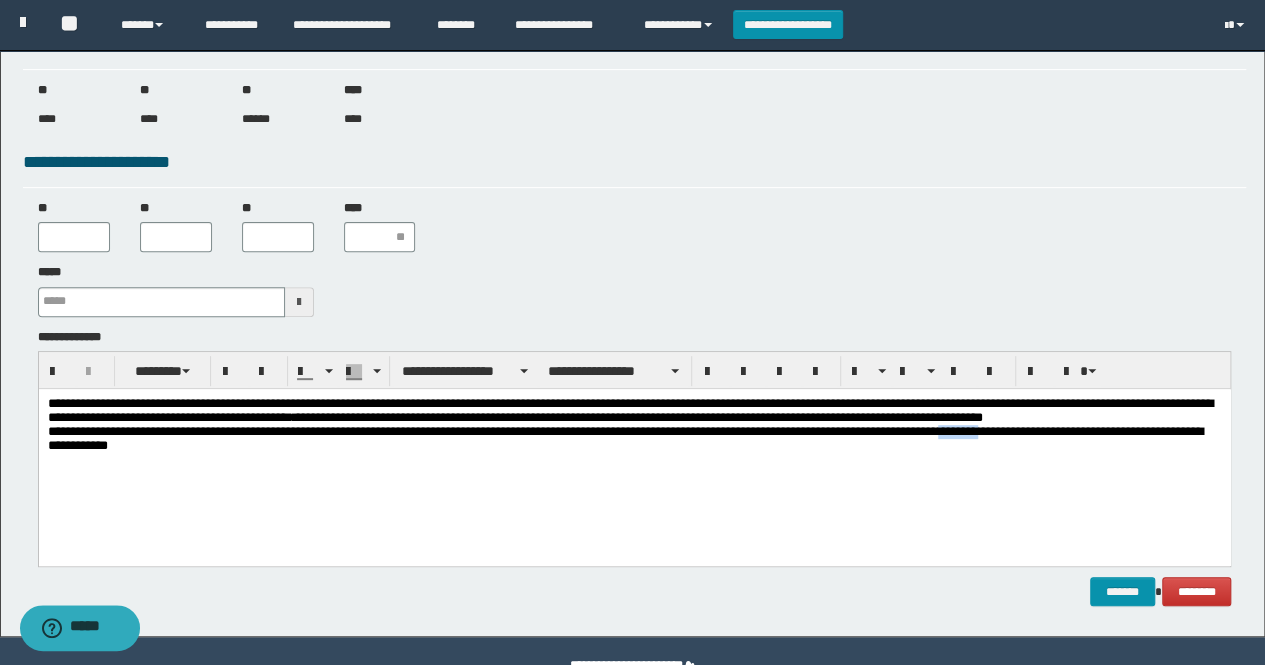 drag, startPoint x: 1027, startPoint y: 439, endPoint x: 983, endPoint y: 441, distance: 44.04543 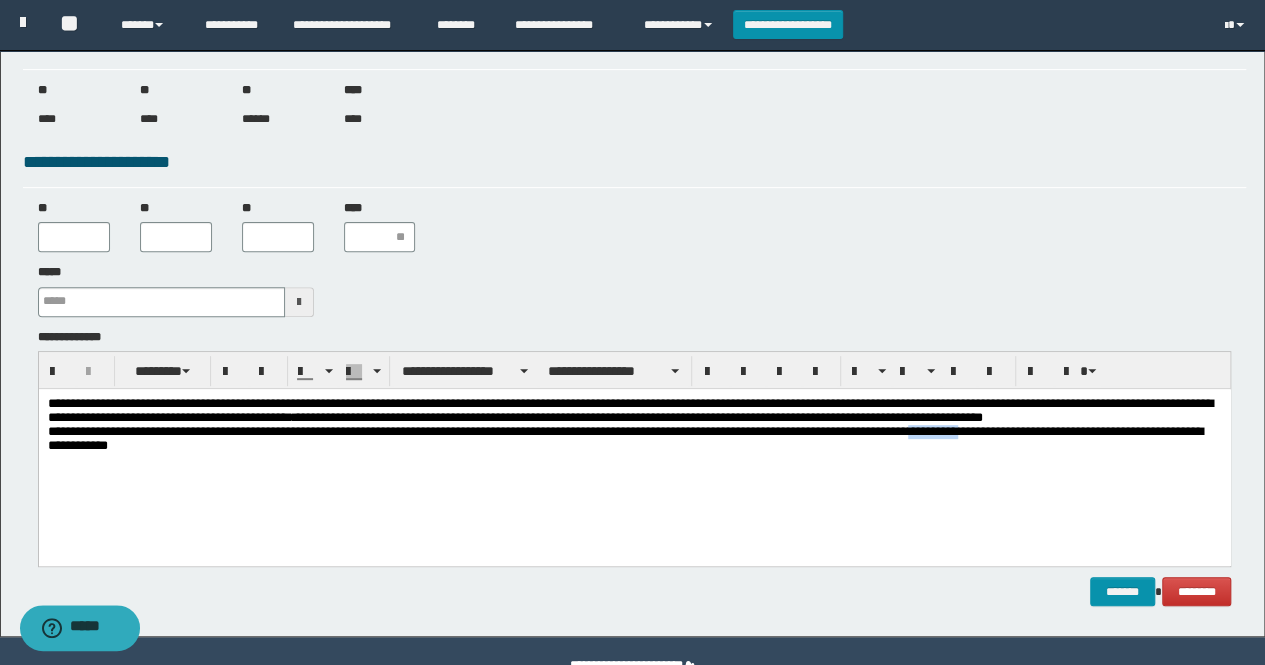 drag, startPoint x: 1006, startPoint y: 434, endPoint x: 950, endPoint y: 437, distance: 56.0803 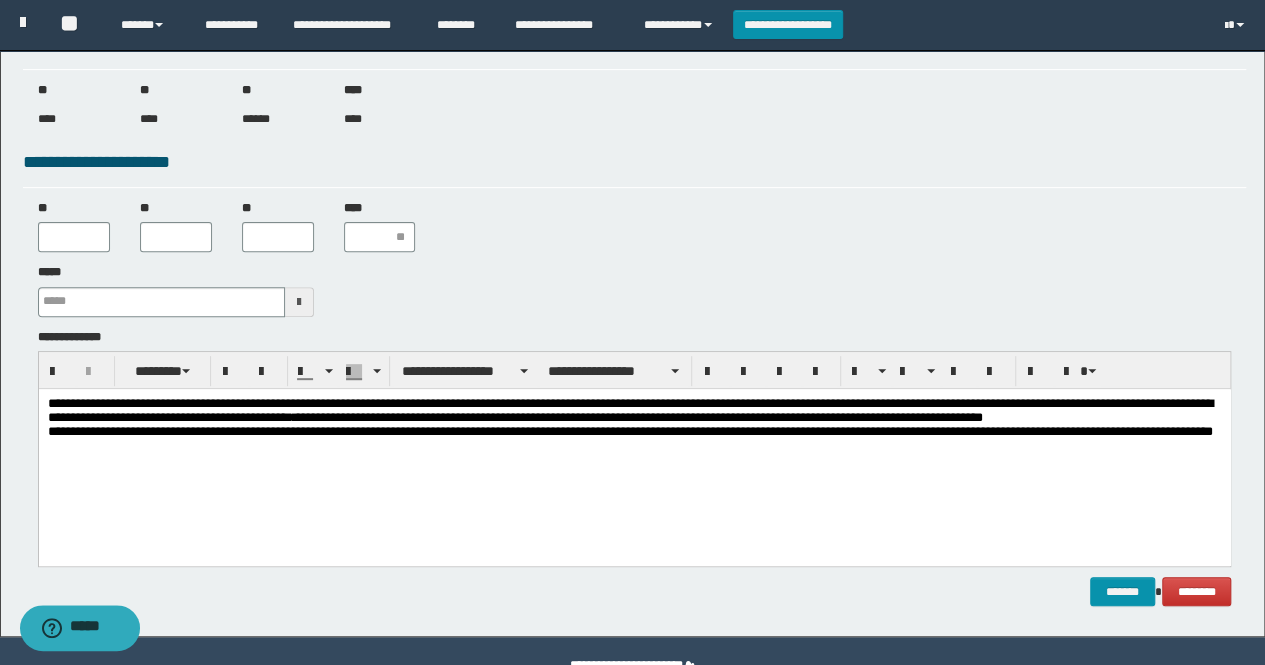 click on "**********" at bounding box center (634, 426) 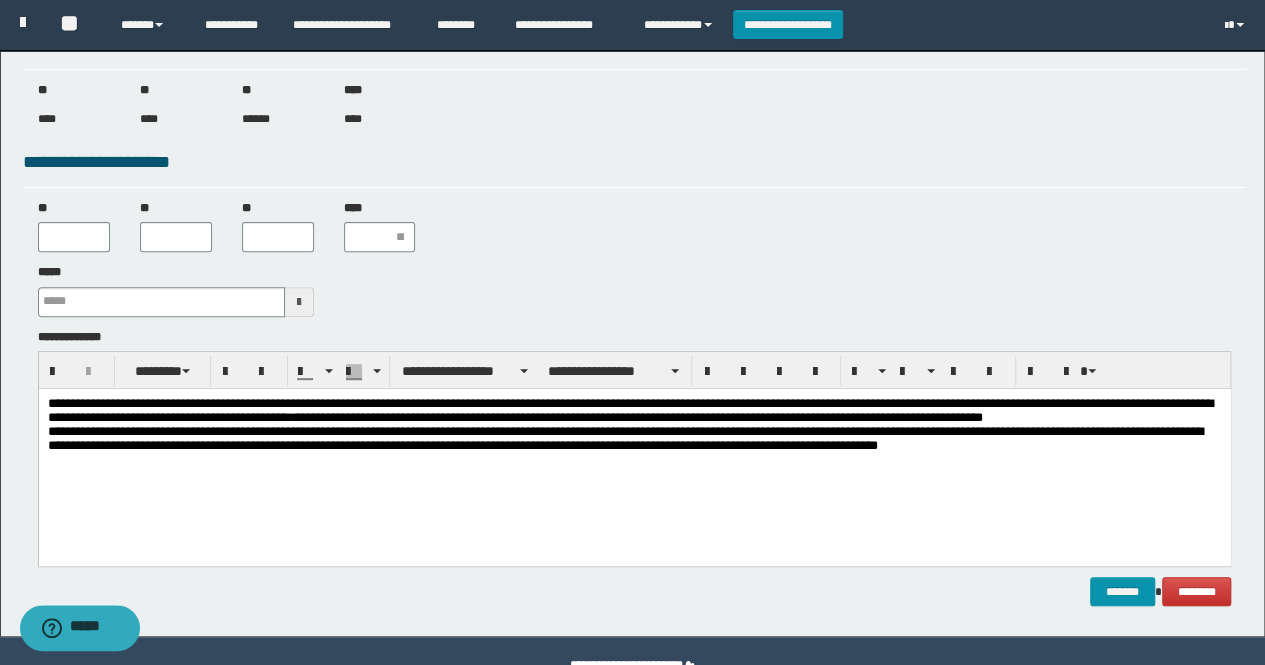 click on "**********" at bounding box center (634, 426) 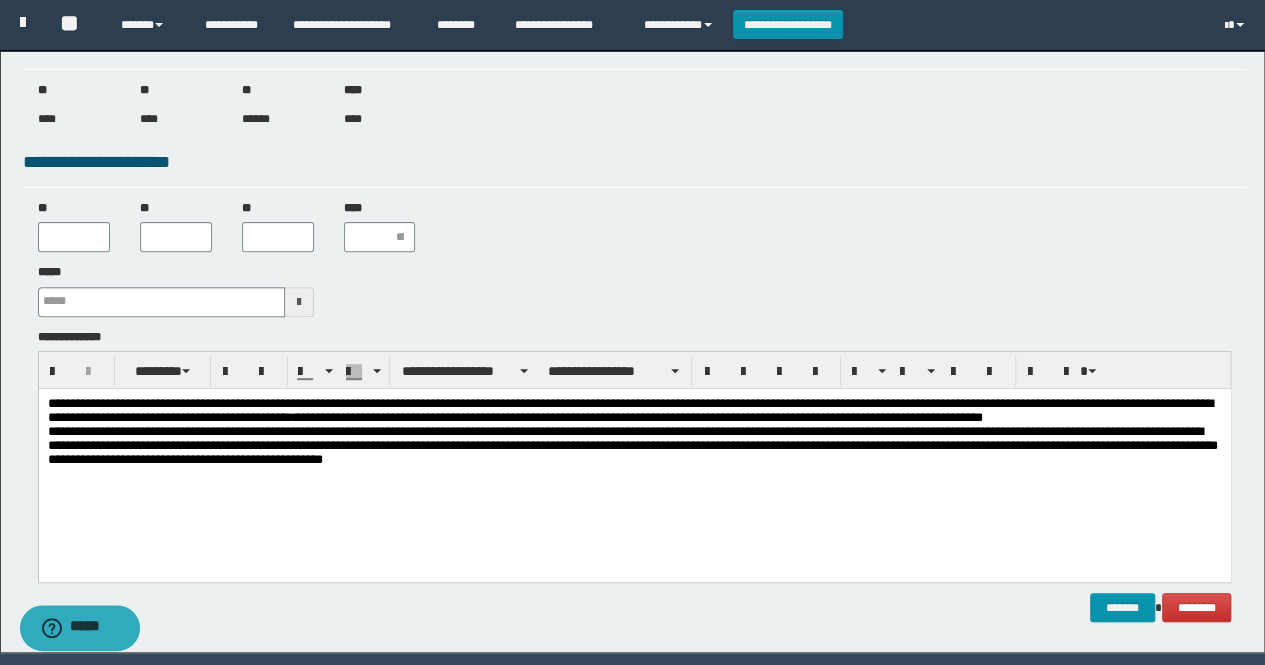 click on "**********" at bounding box center (634, 434) 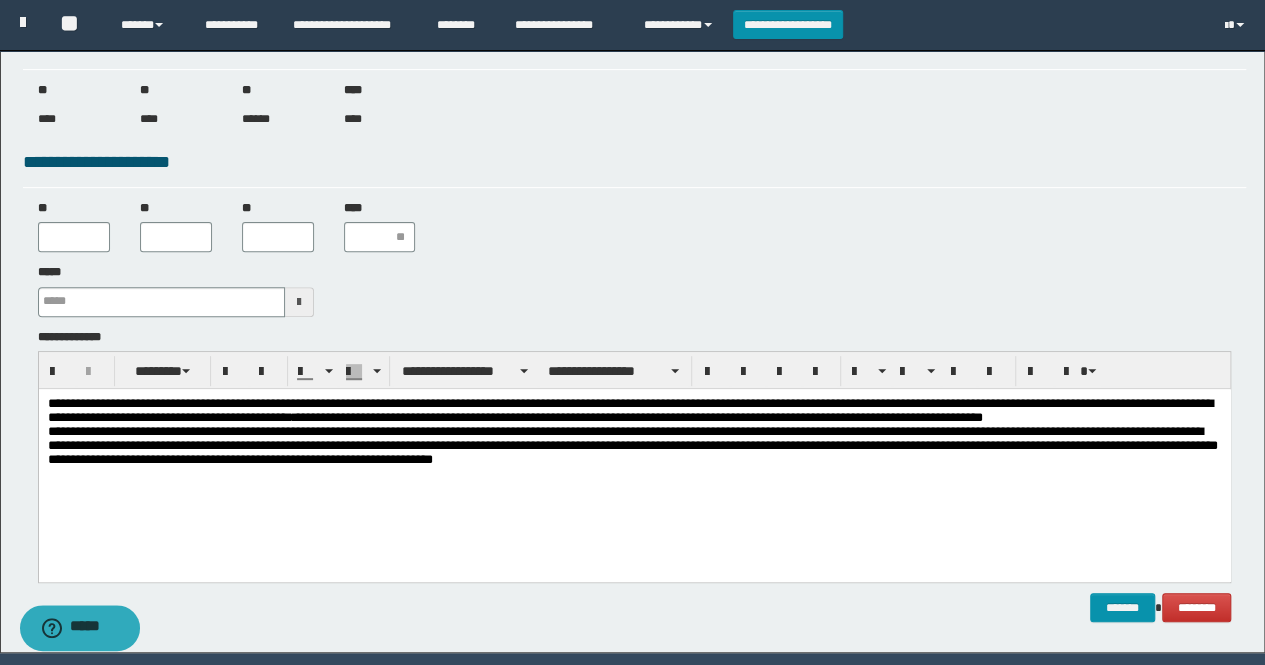 click on "**********" at bounding box center [634, 434] 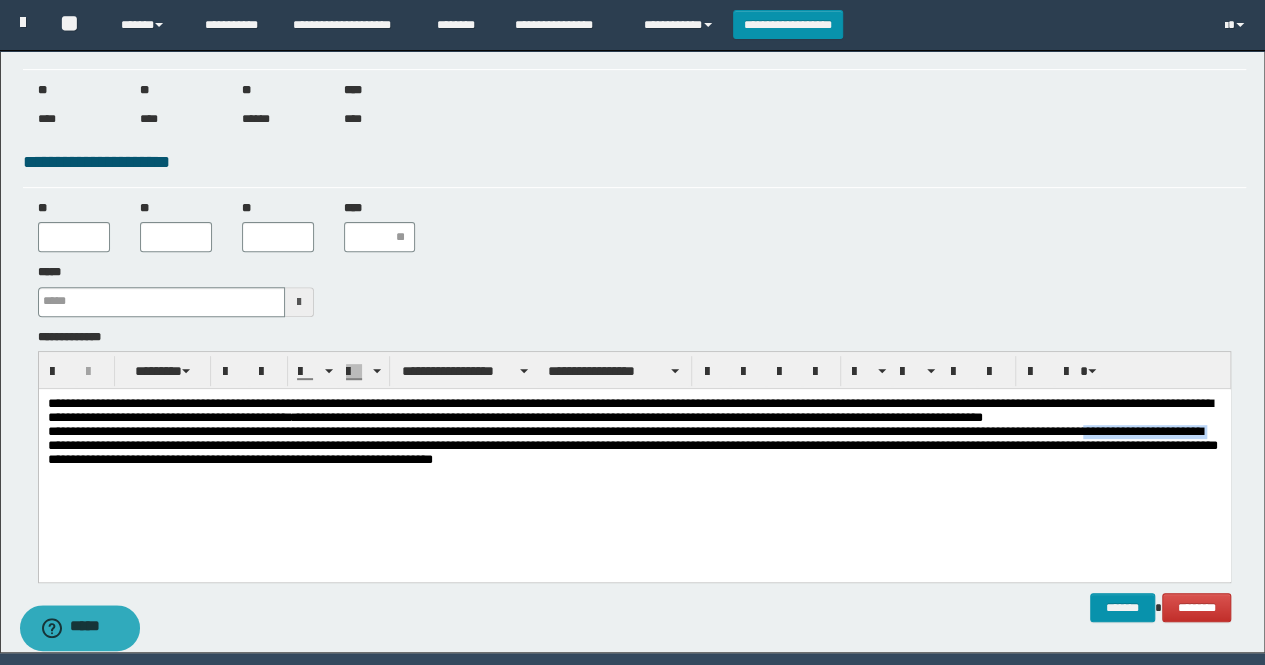 drag, startPoint x: 134, startPoint y: 447, endPoint x: 1148, endPoint y: 433, distance: 1014.0966 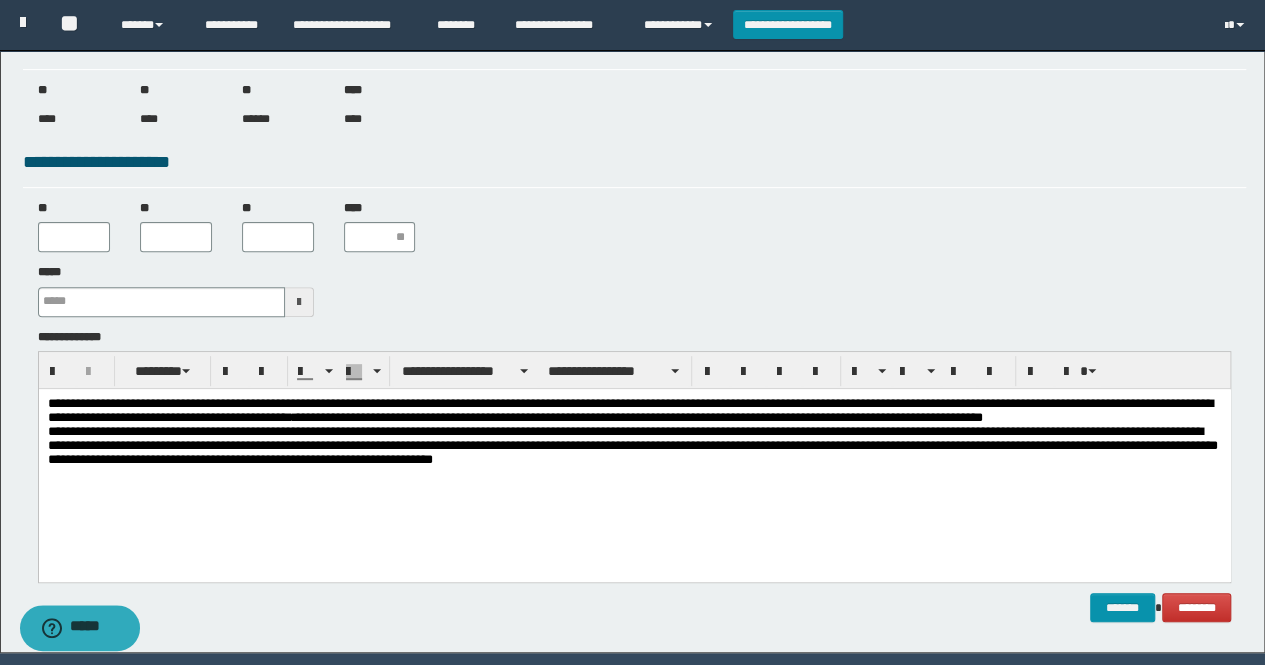 click on "**********" at bounding box center [634, 434] 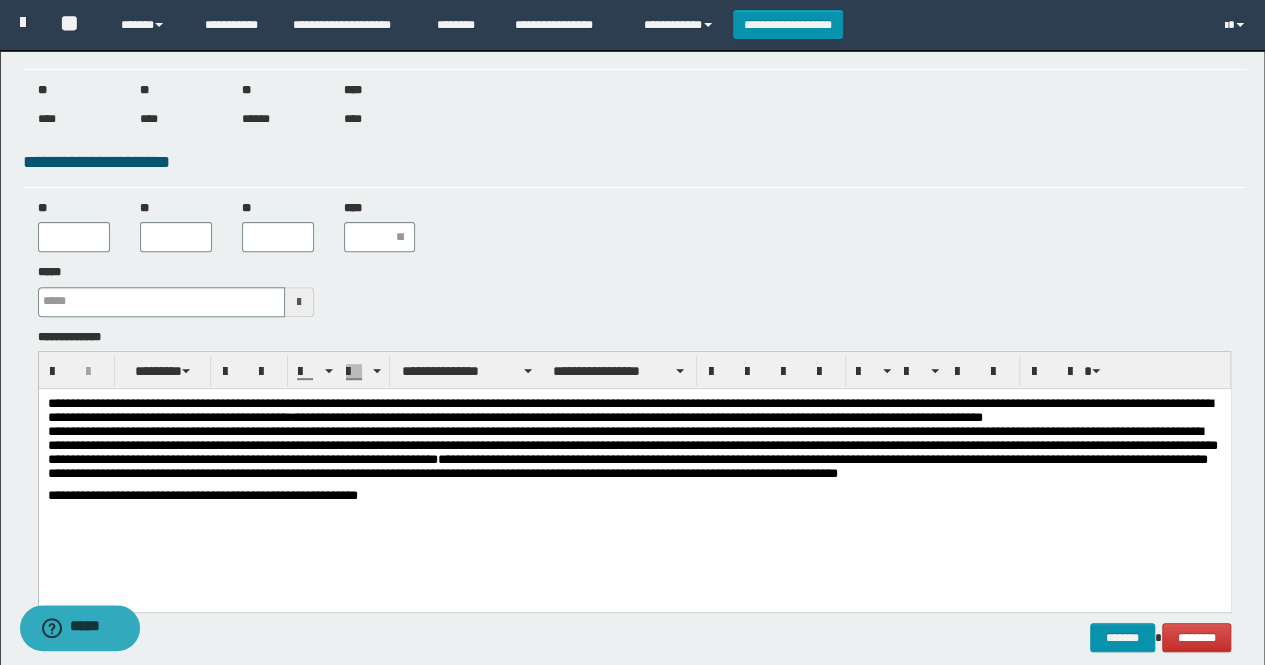 click on "**********" at bounding box center [634, 474] 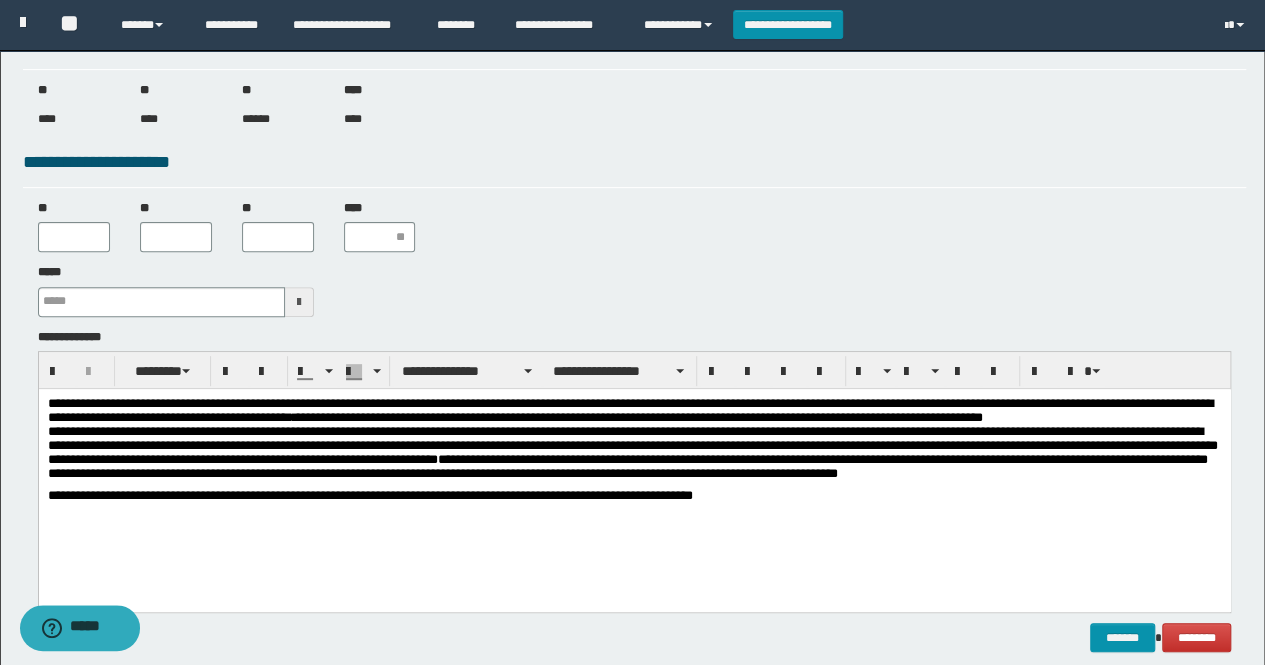 type 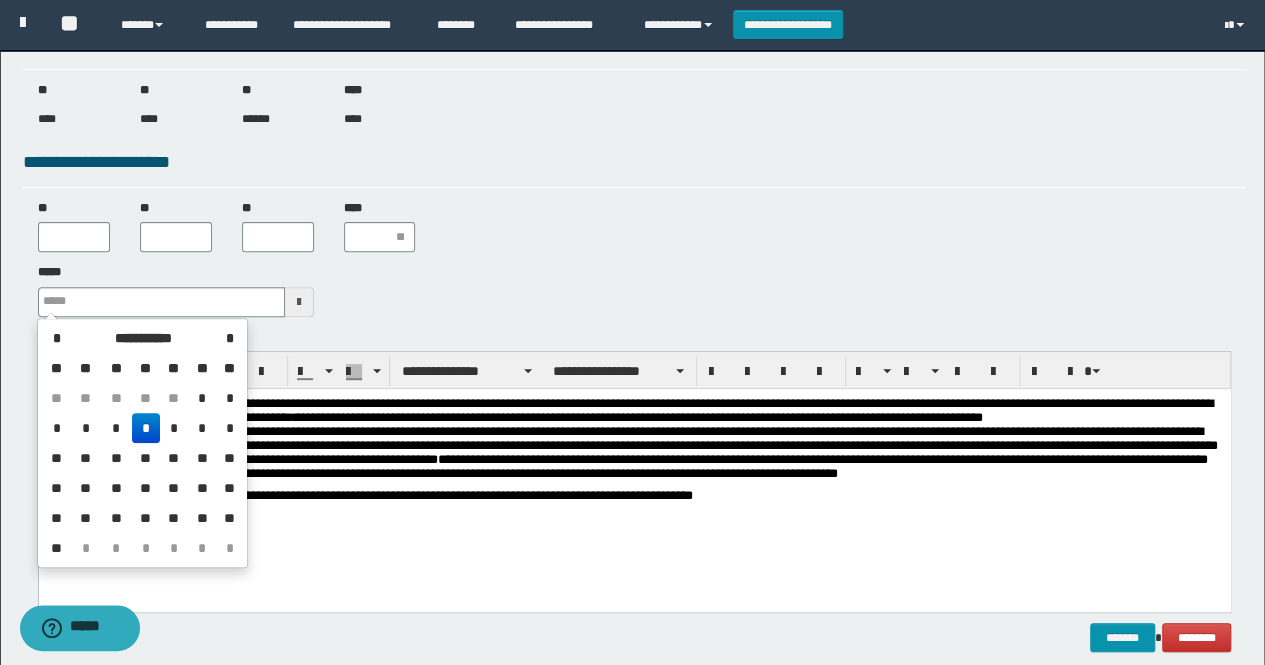 click on "*" at bounding box center [146, 428] 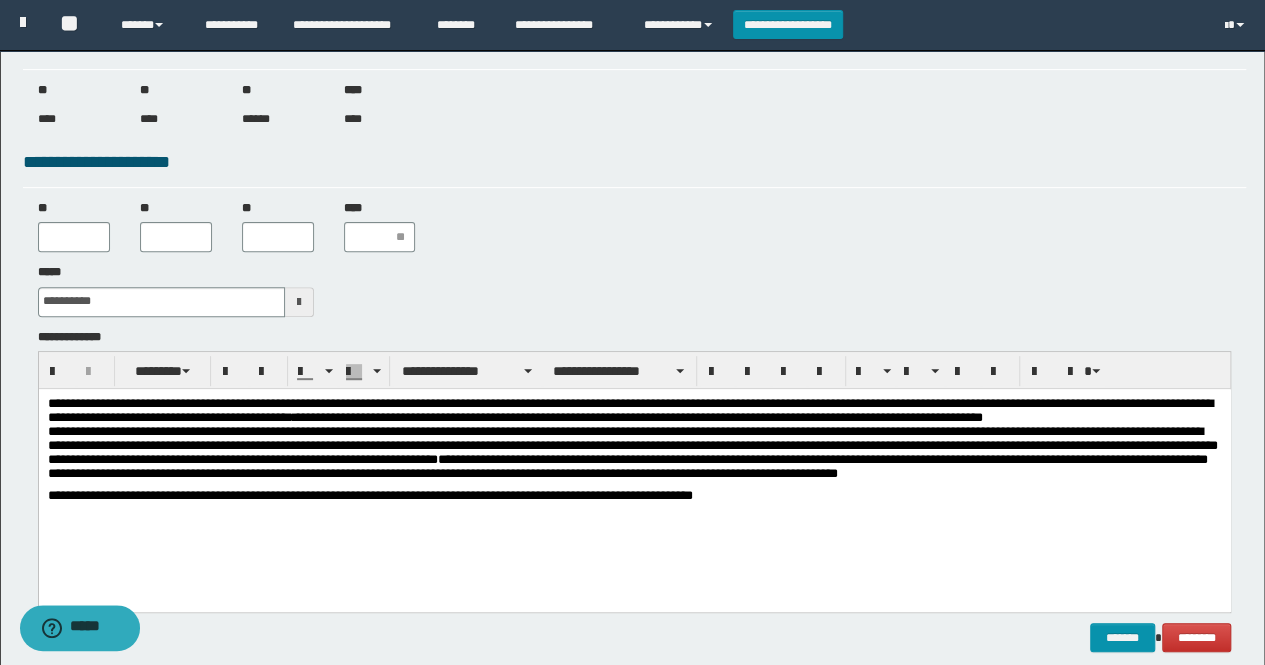 click on "**********" at bounding box center (634, 495) 